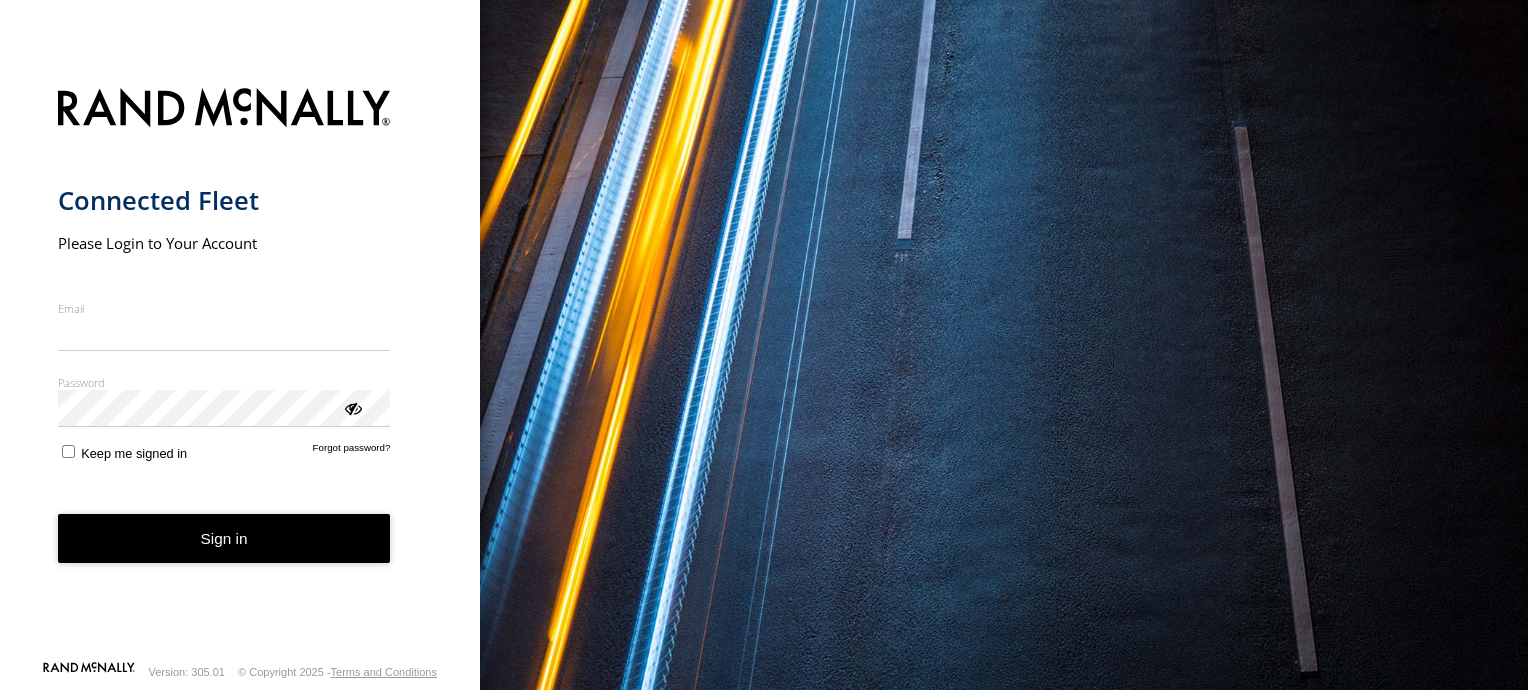 scroll, scrollTop: 0, scrollLeft: 0, axis: both 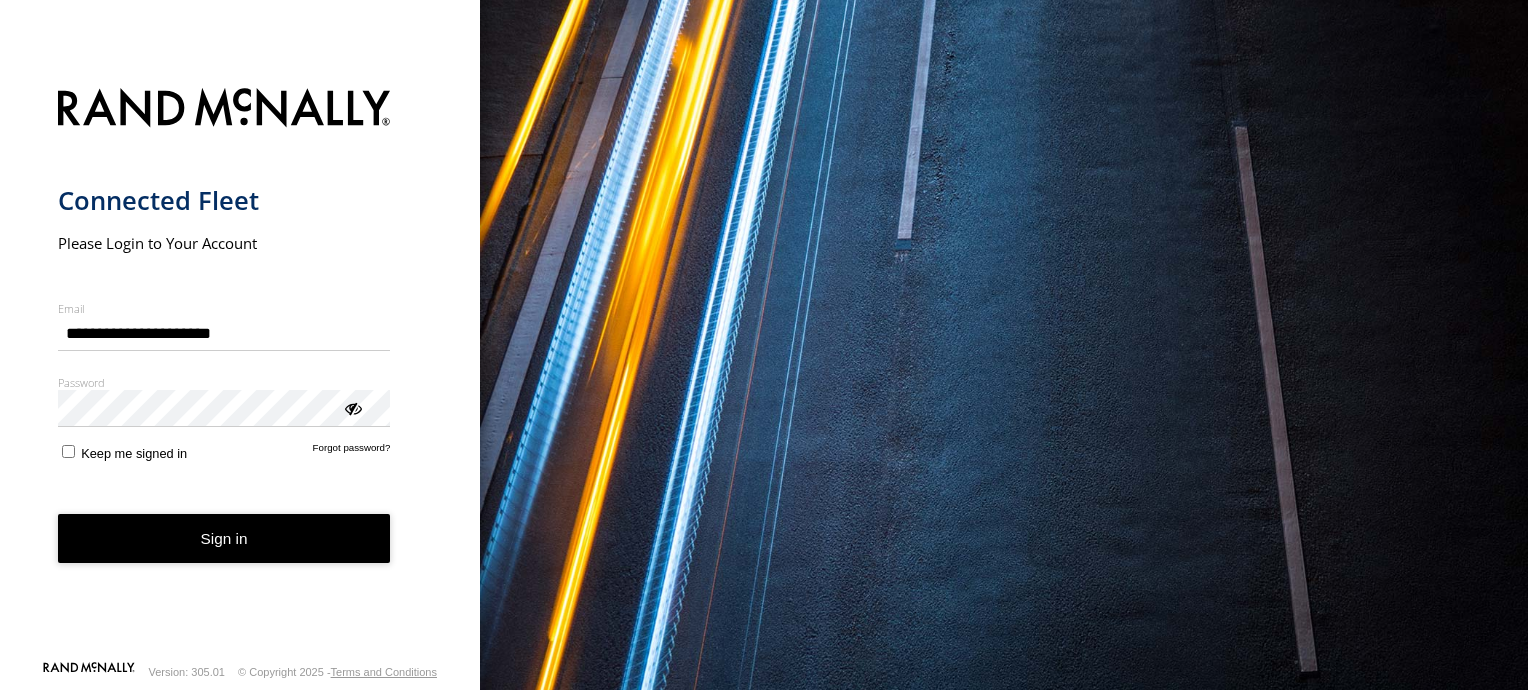 type on "**********" 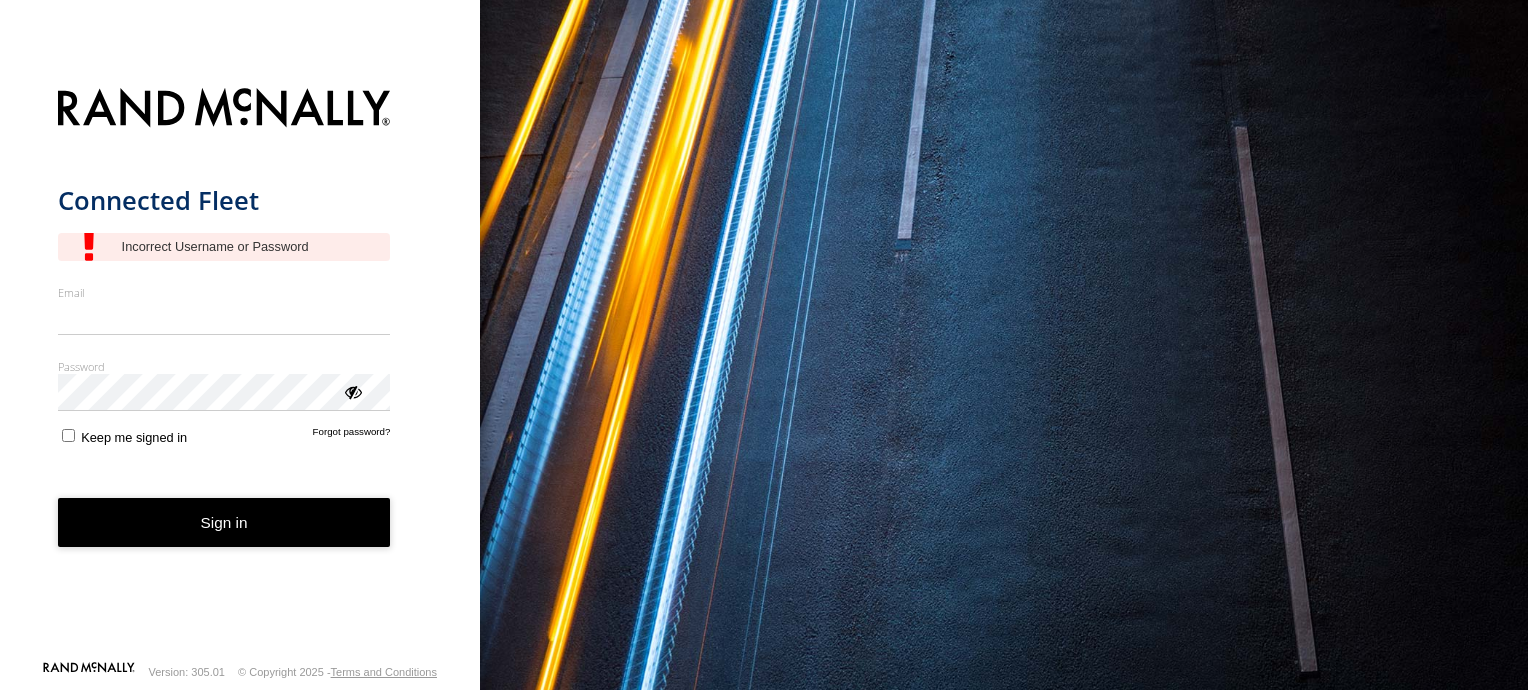scroll, scrollTop: 0, scrollLeft: 0, axis: both 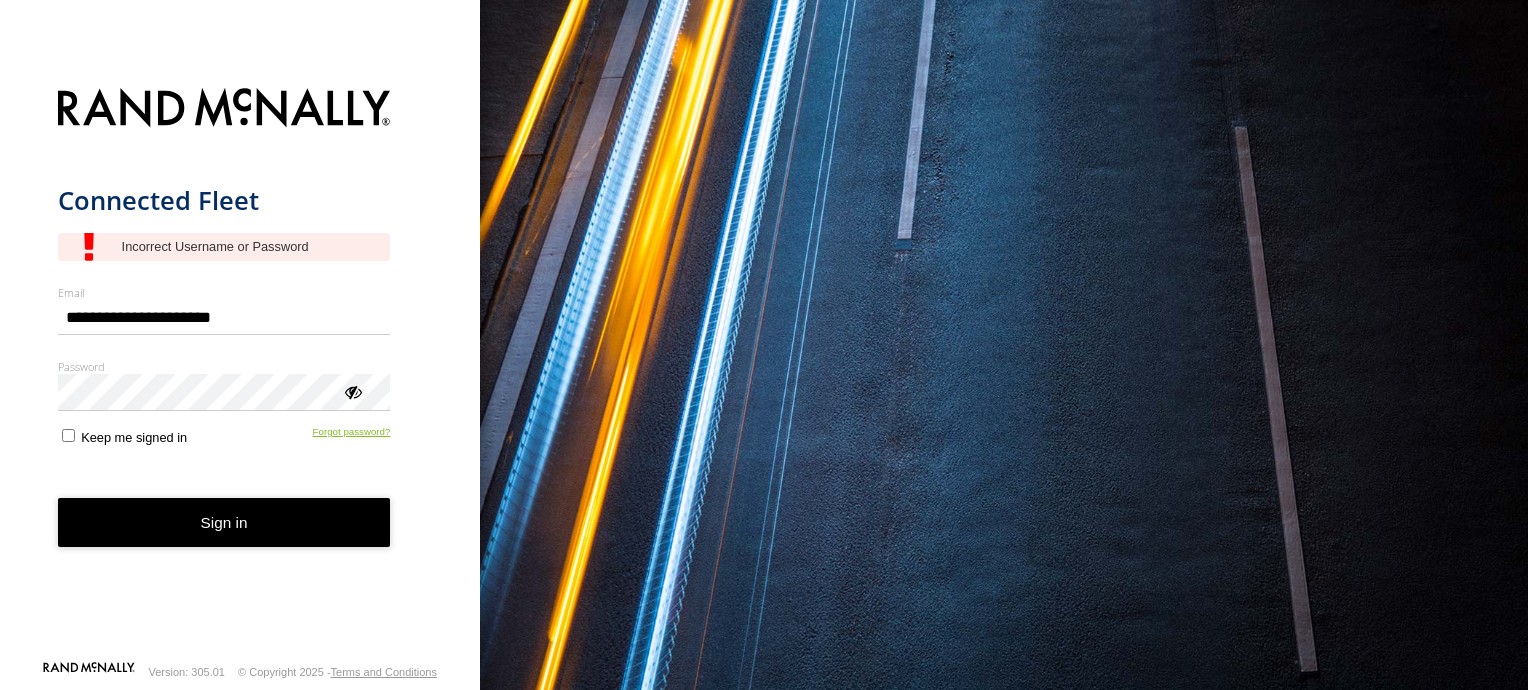 type on "**********" 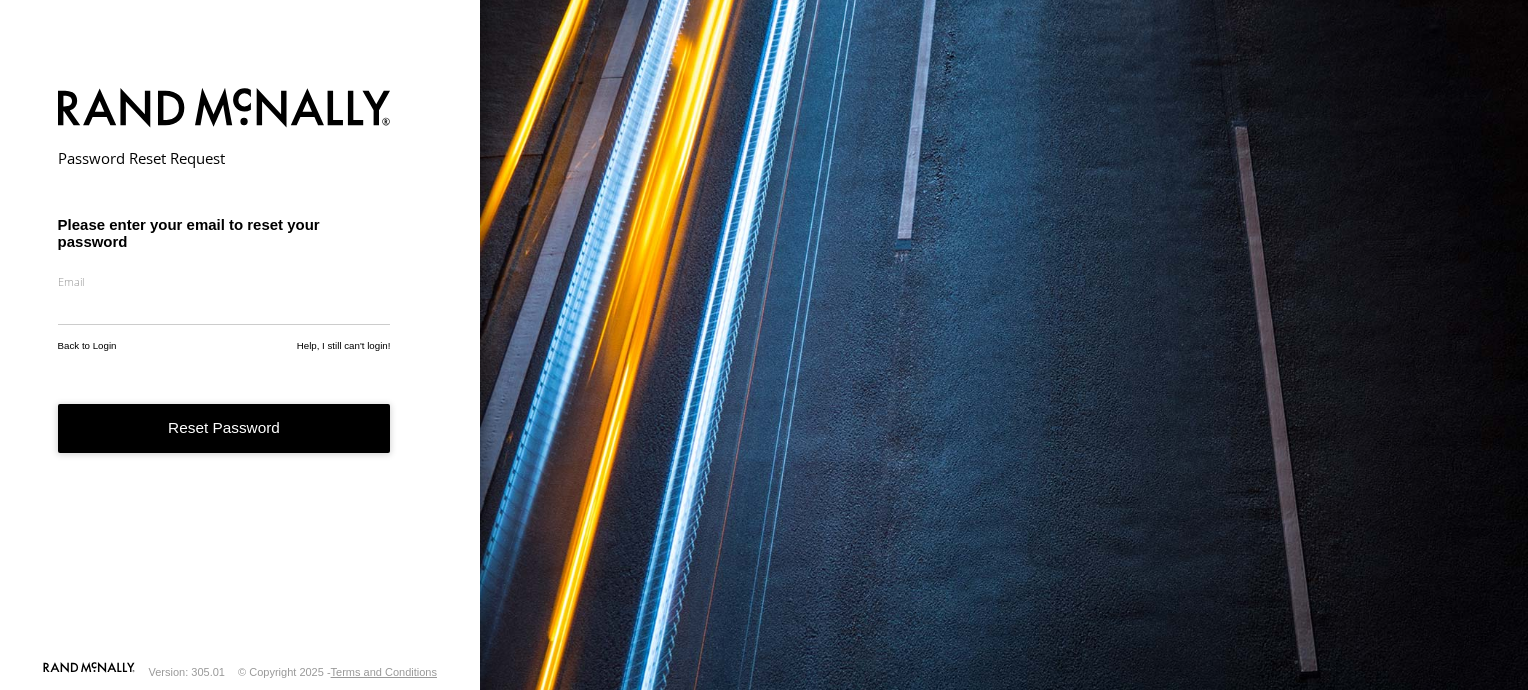scroll, scrollTop: 0, scrollLeft: 0, axis: both 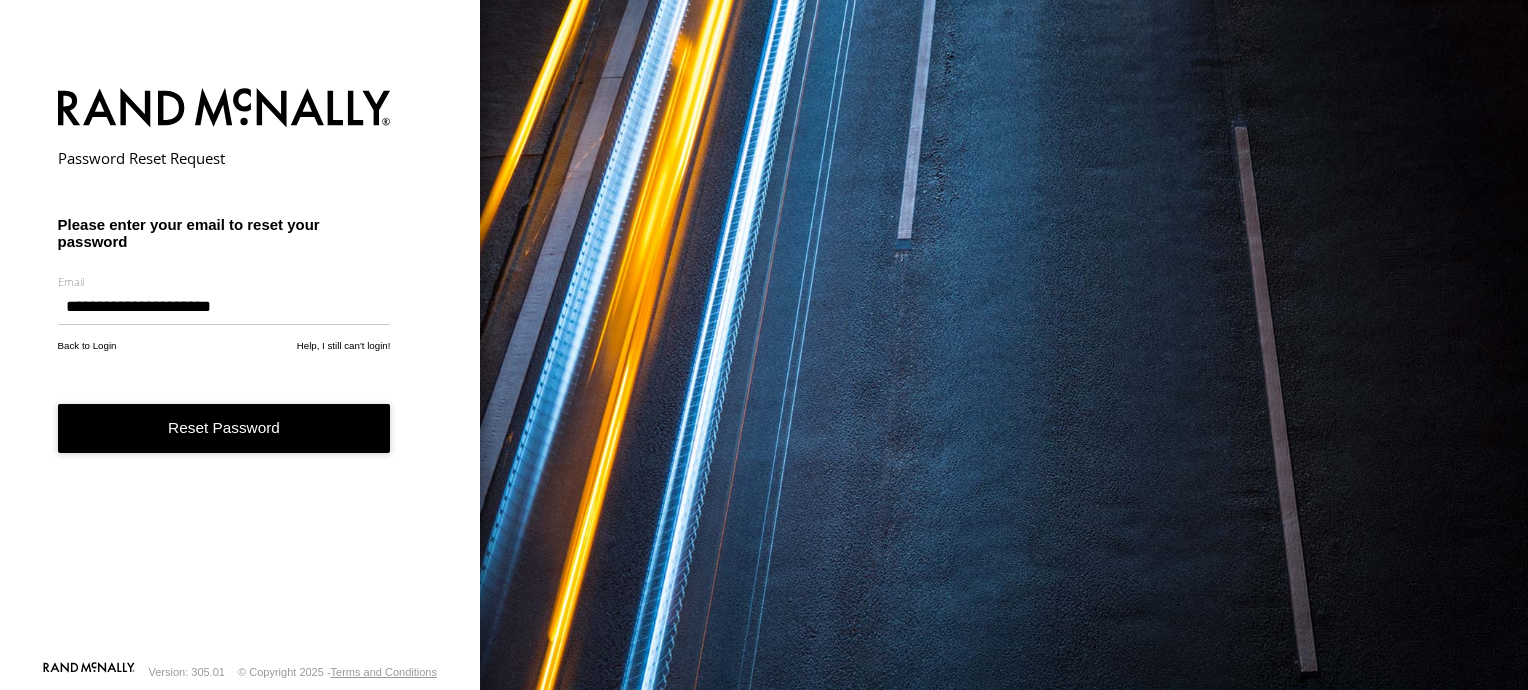 type on "**********" 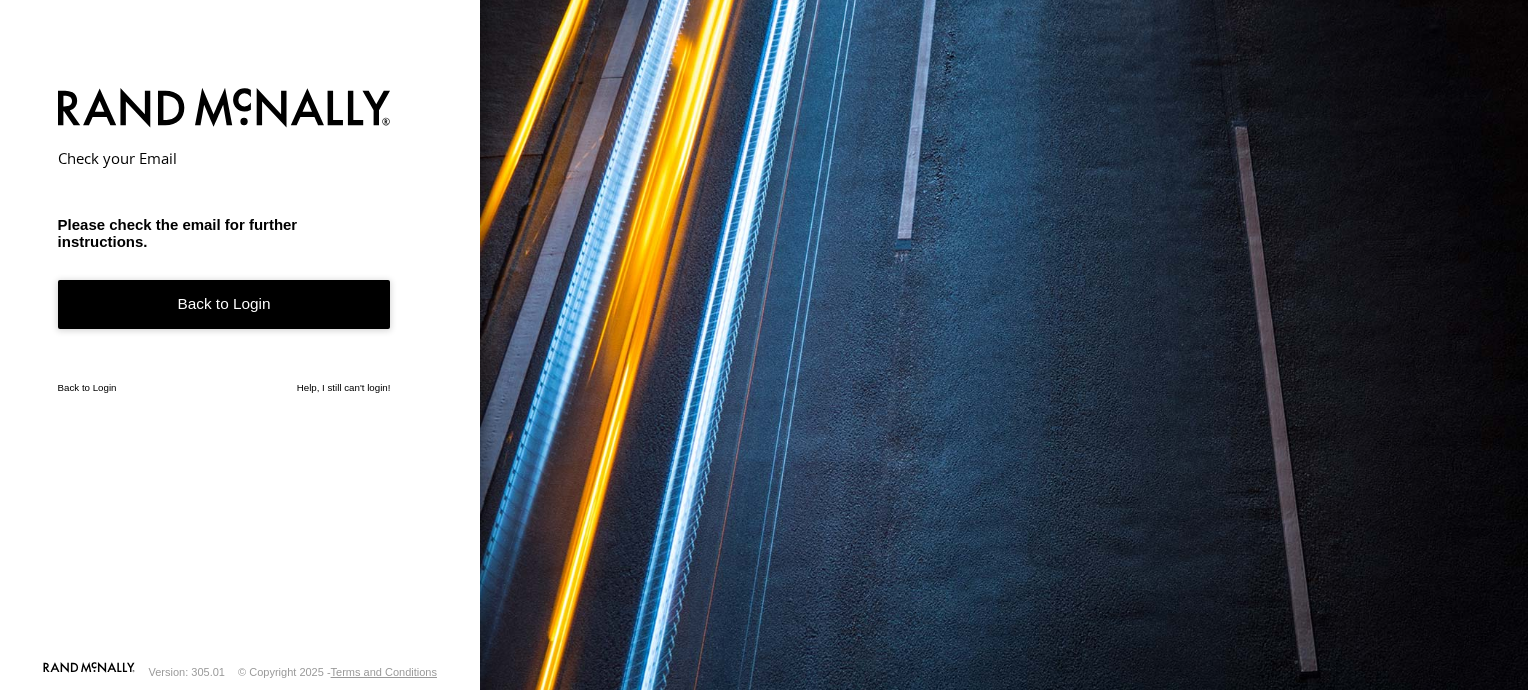 scroll, scrollTop: 0, scrollLeft: 0, axis: both 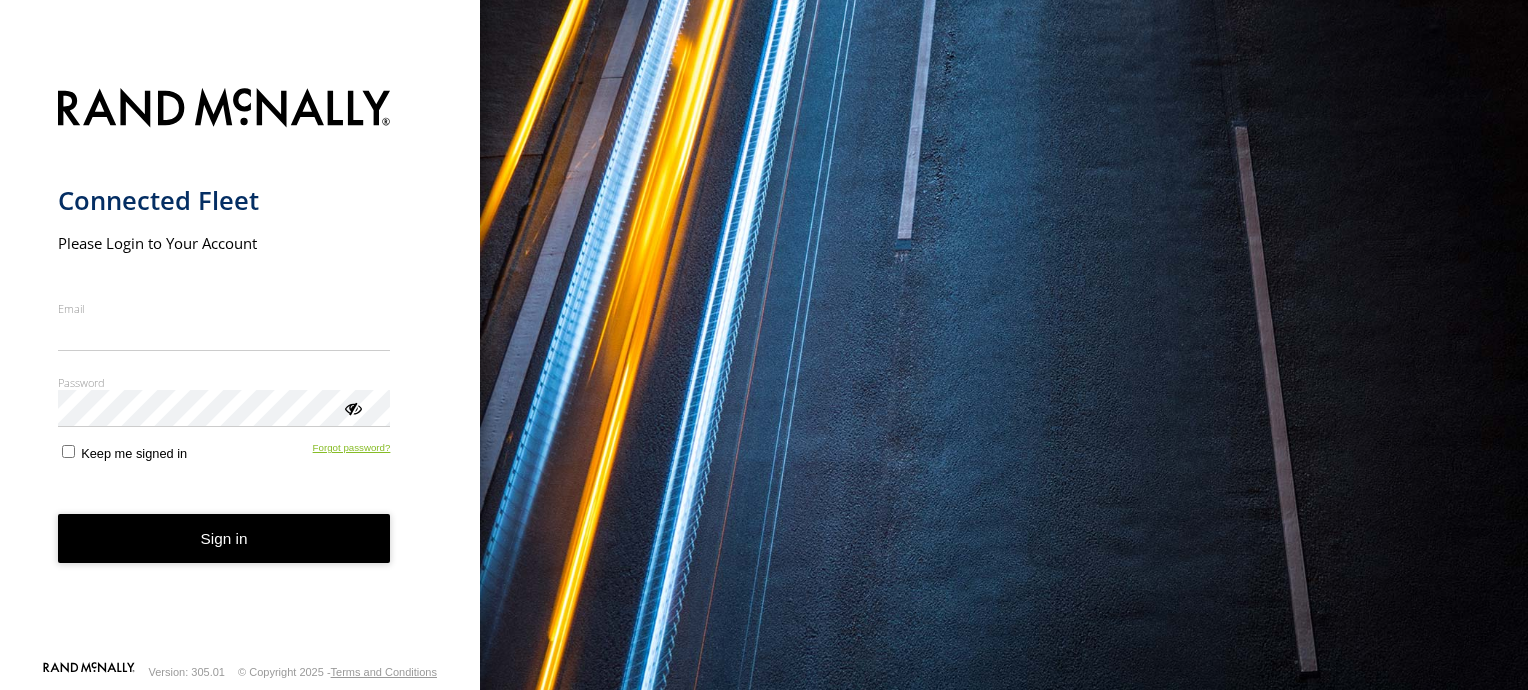 click on "Connected Fleet
Please Login to Your Account
Email
Enter a valid login email address eg.  me@email.com
Password
Enter you login password
Keep me signed in
Forgot password?
Sign in" at bounding box center (240, 368) 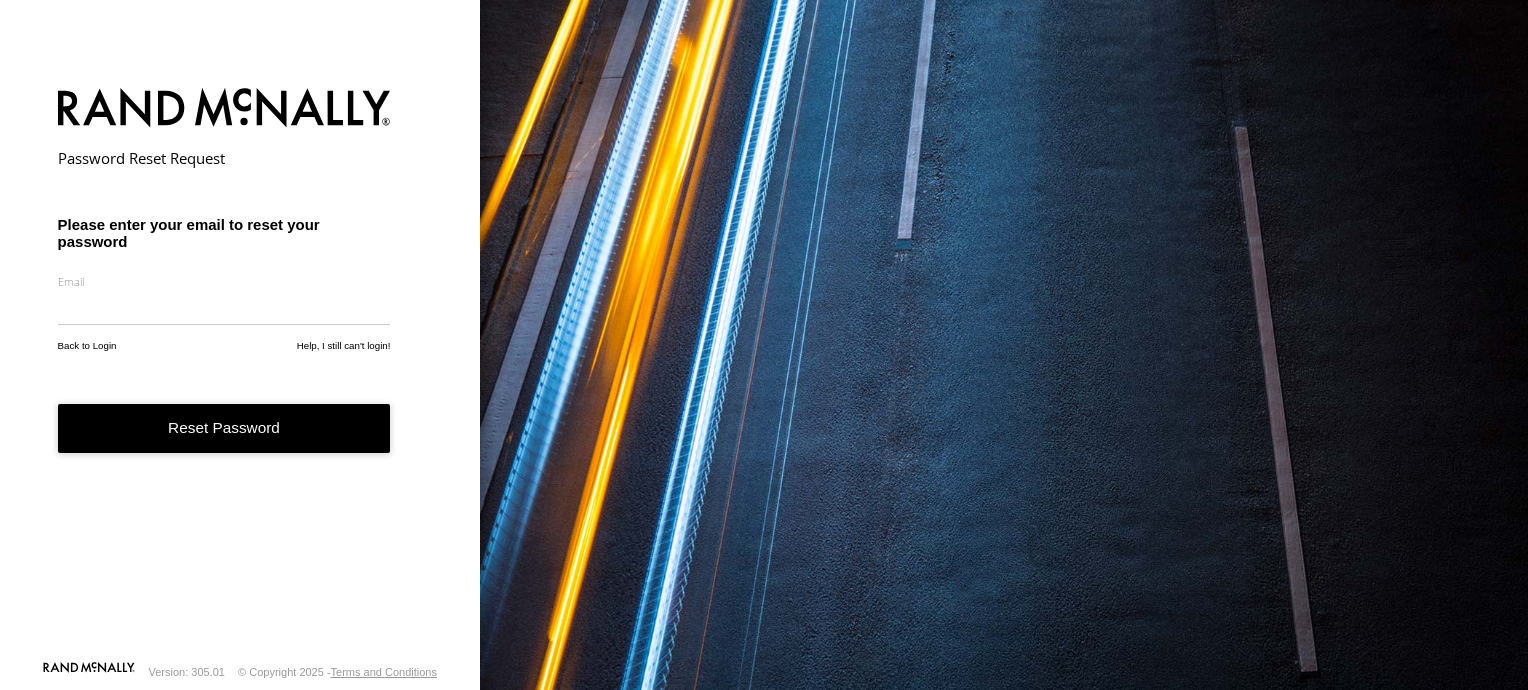 scroll, scrollTop: 0, scrollLeft: 0, axis: both 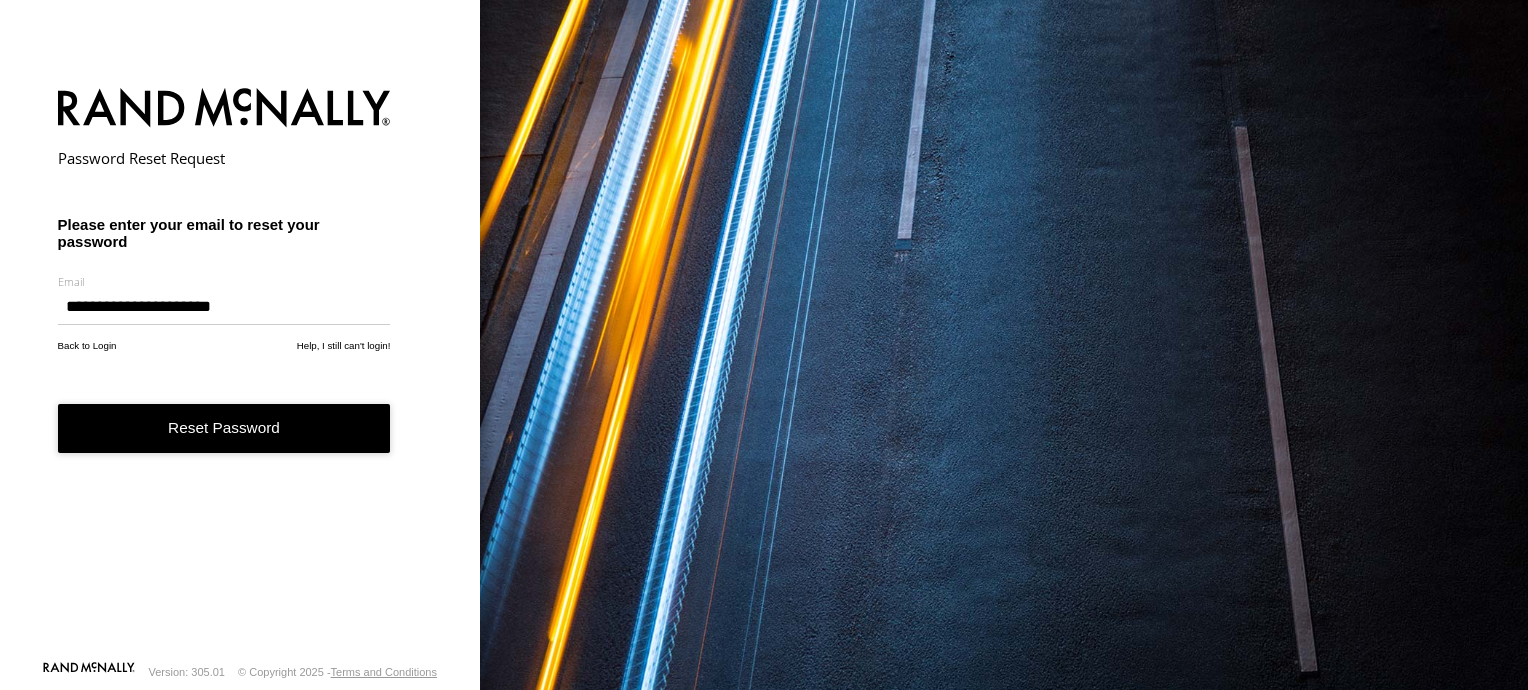 type on "**********" 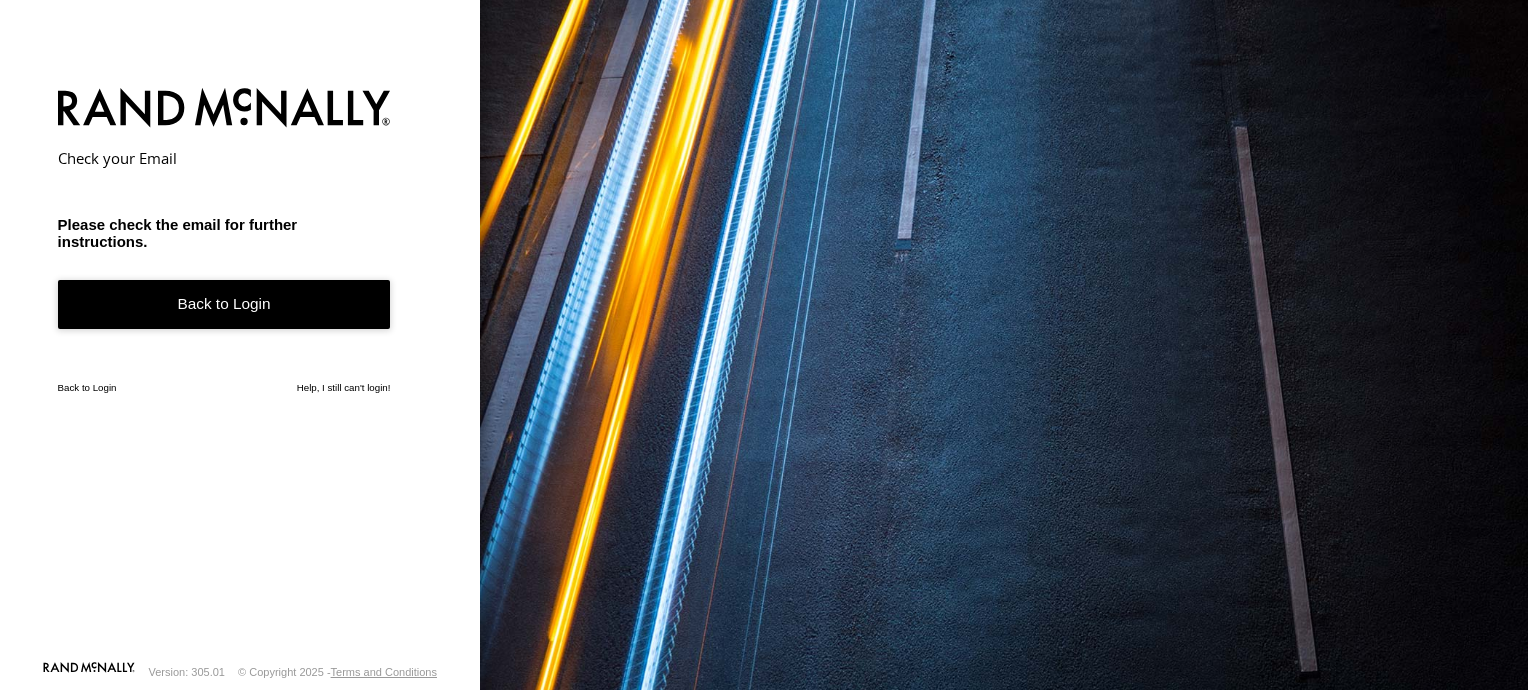 scroll, scrollTop: 0, scrollLeft: 0, axis: both 